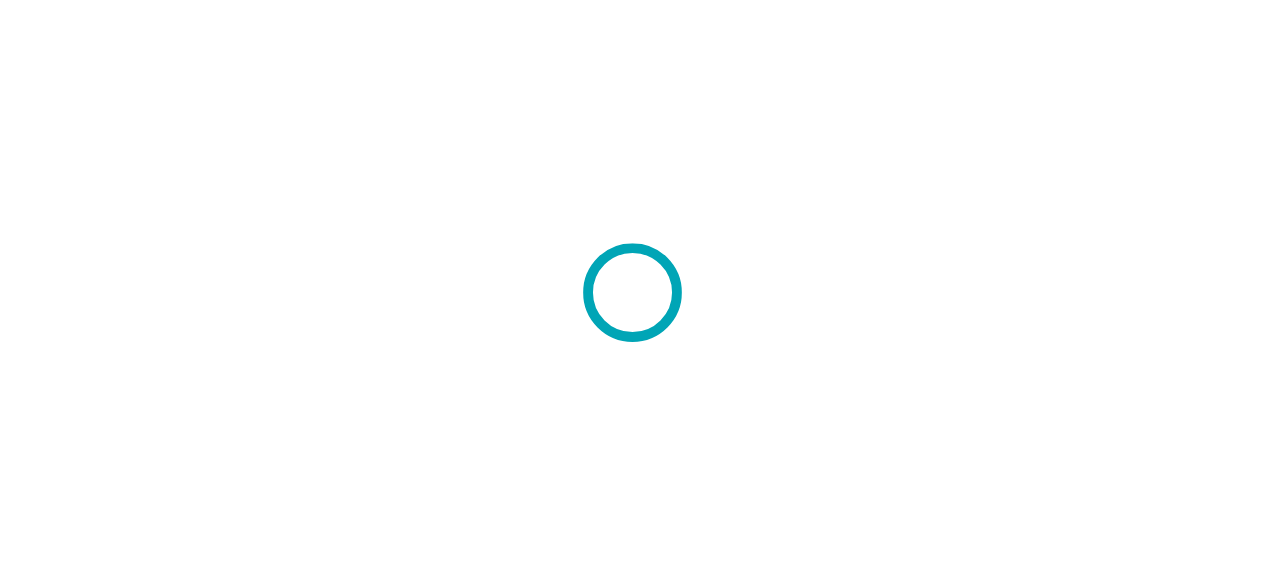 scroll, scrollTop: 0, scrollLeft: 0, axis: both 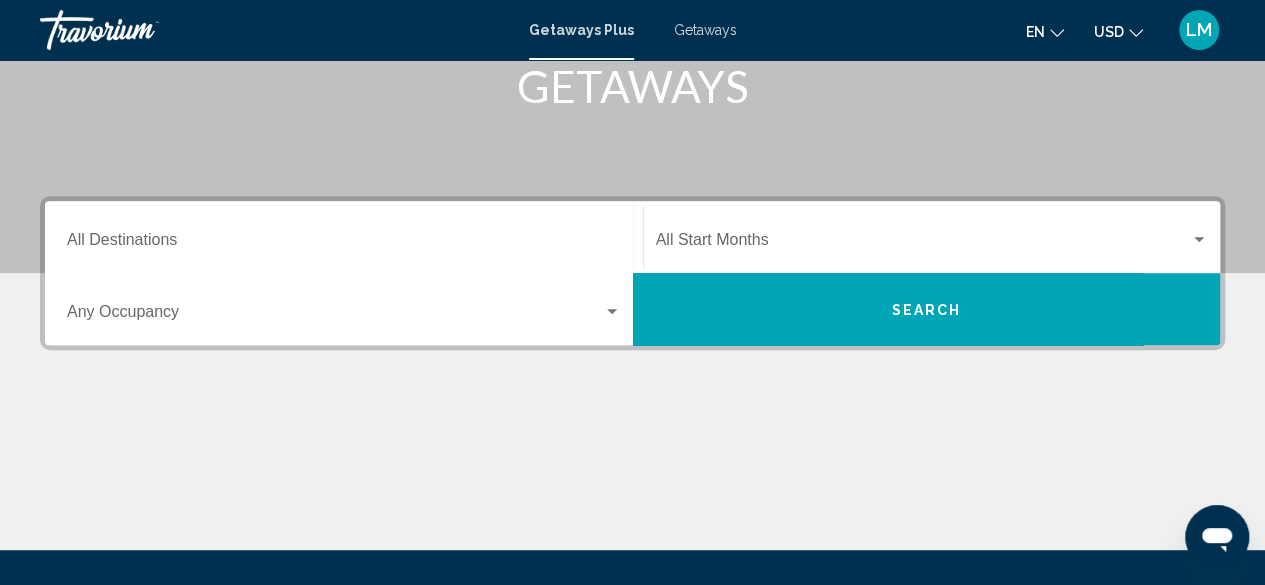 click on "Destination All Destinations" at bounding box center [344, 237] 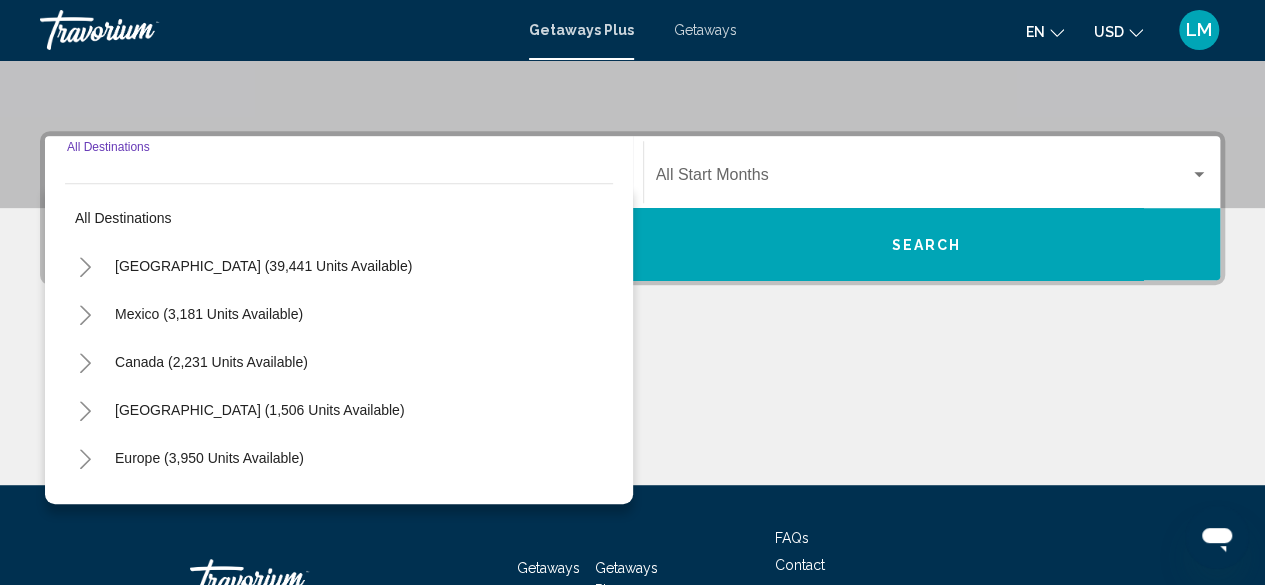 scroll, scrollTop: 458, scrollLeft: 0, axis: vertical 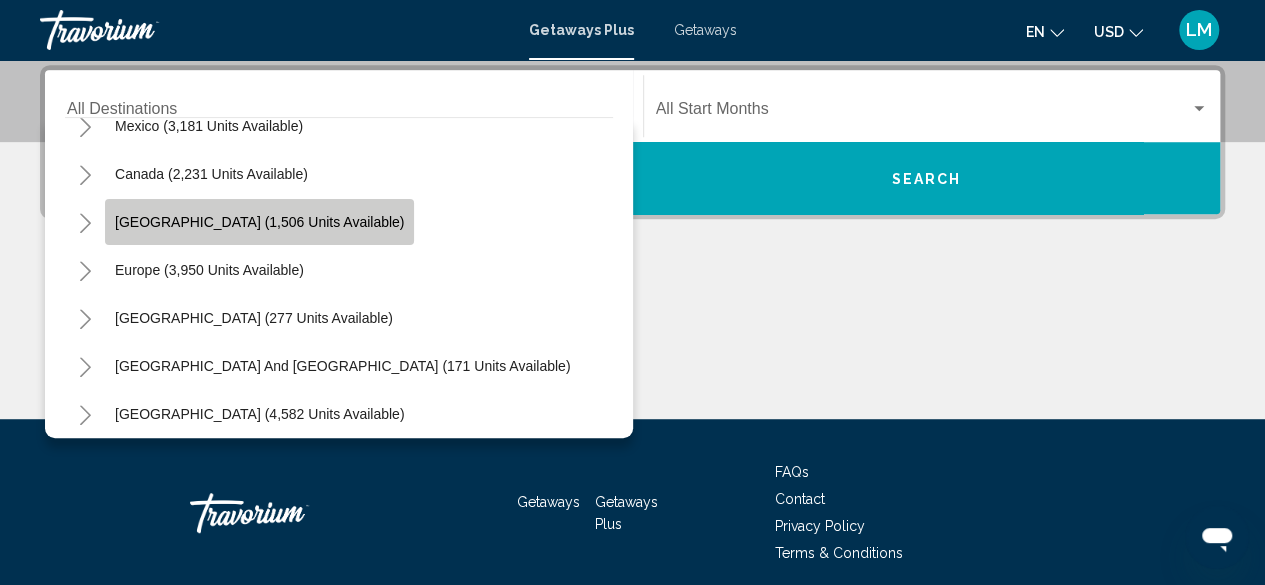 click on "[GEOGRAPHIC_DATA] (1,506 units available)" 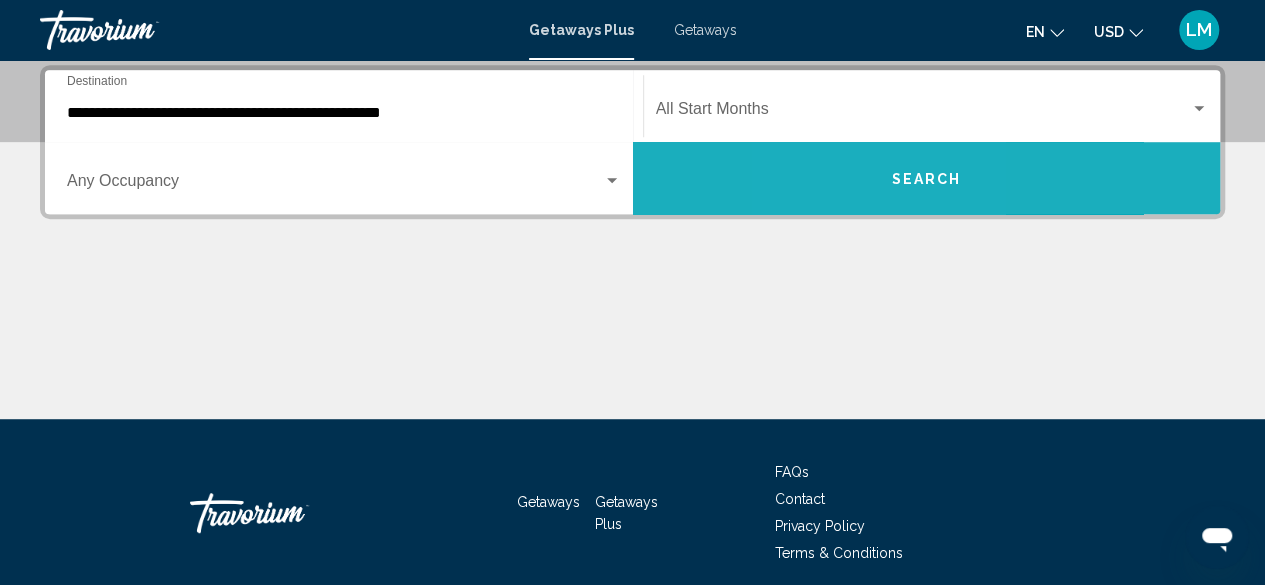 click on "Search" at bounding box center (927, 178) 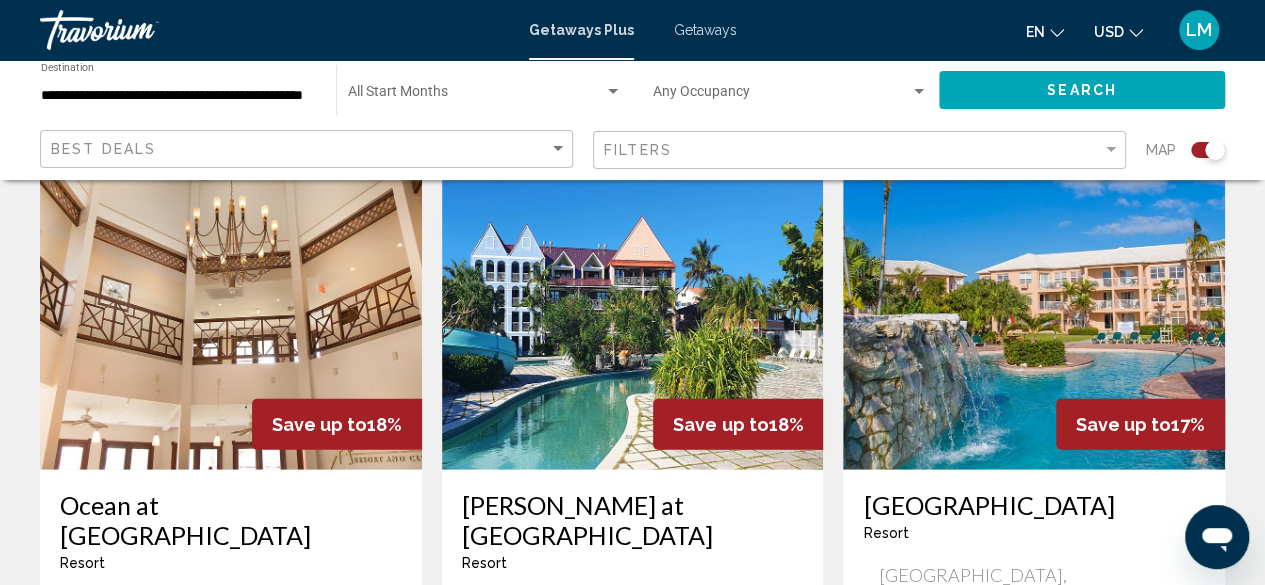 scroll, scrollTop: 2272, scrollLeft: 0, axis: vertical 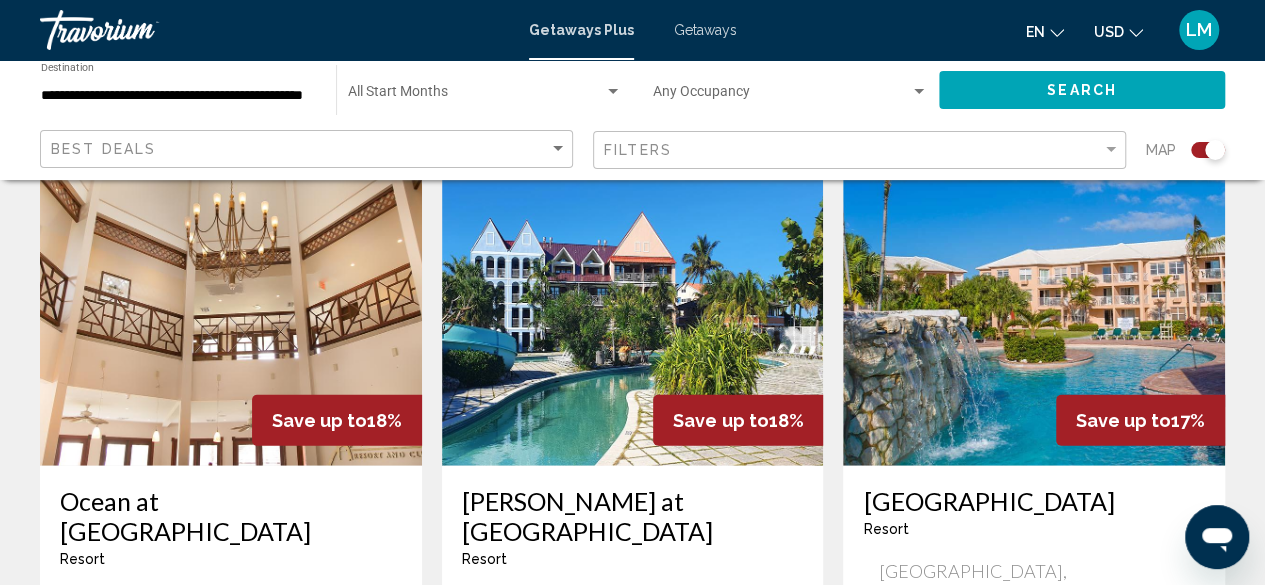 click at bounding box center [1034, 306] 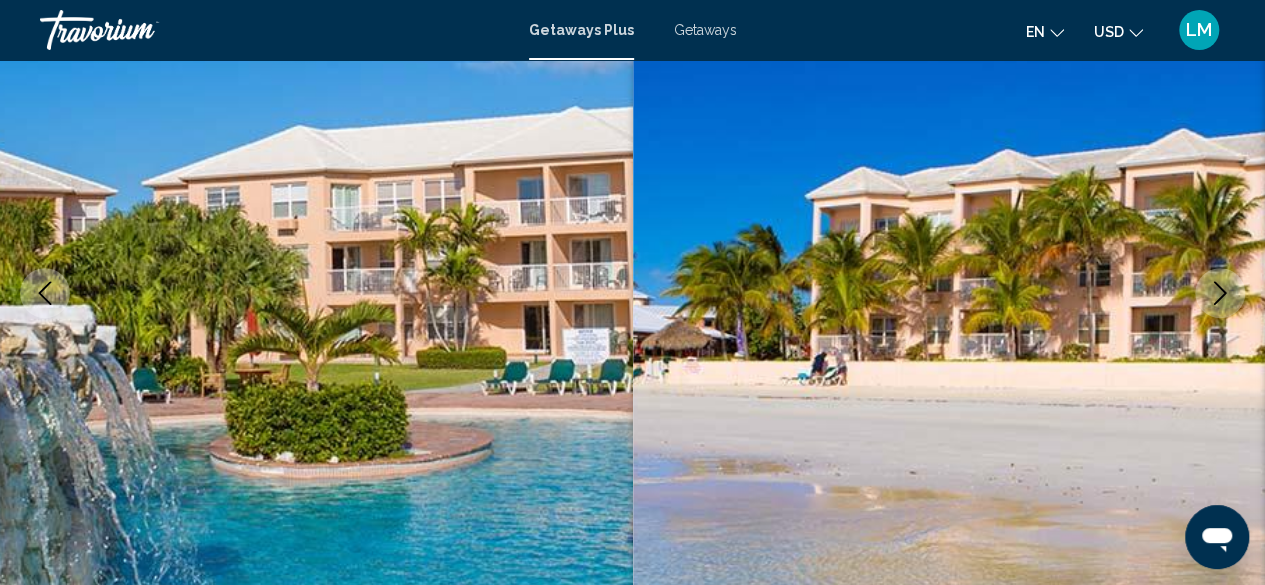 scroll, scrollTop: 2381, scrollLeft: 0, axis: vertical 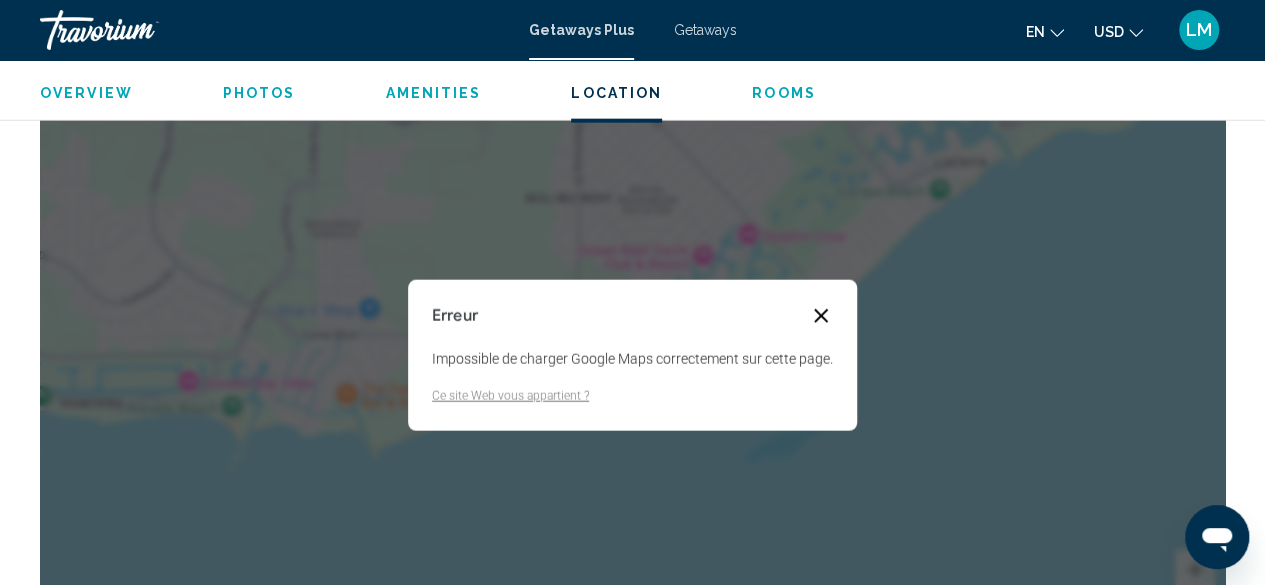 click at bounding box center [821, 316] 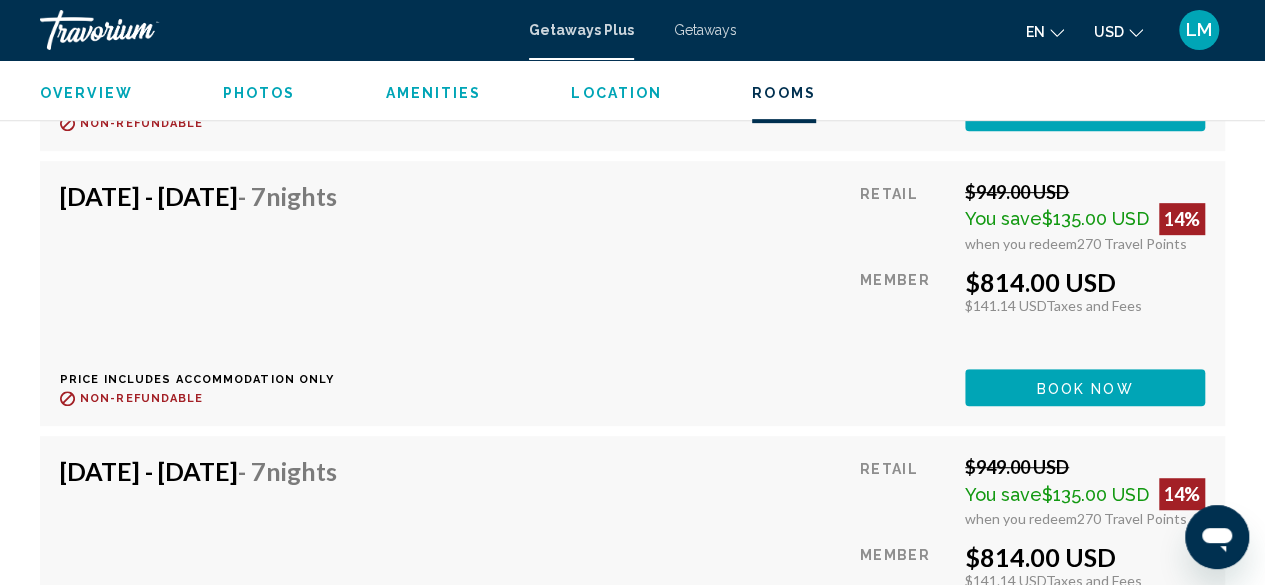 scroll, scrollTop: 15600, scrollLeft: 0, axis: vertical 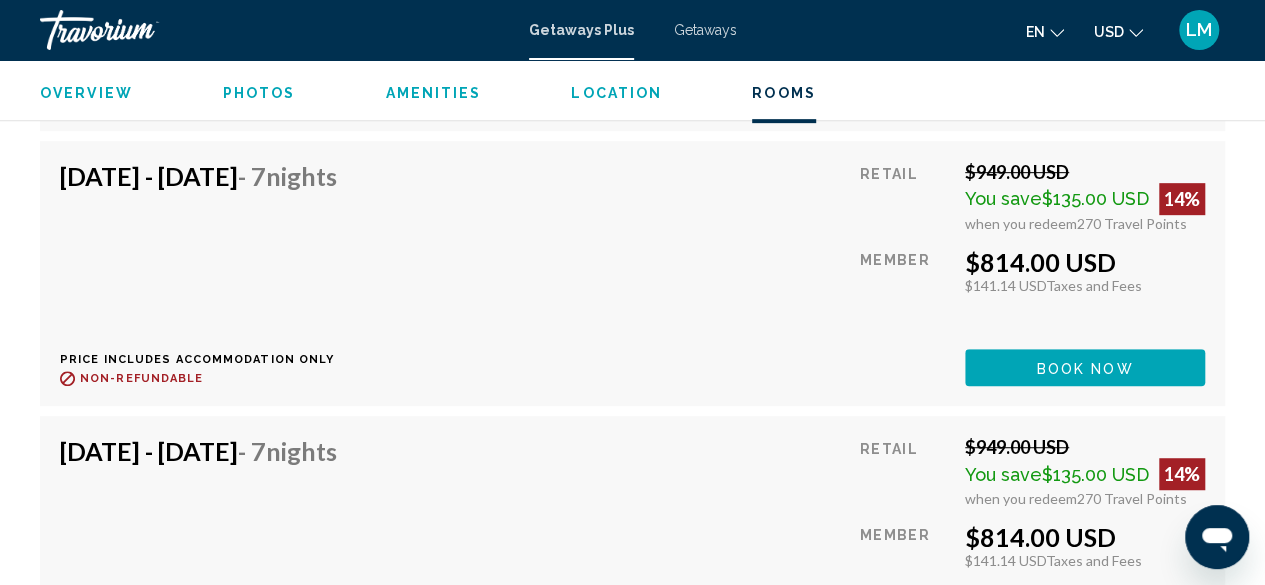 click on "Location" at bounding box center (616, 93) 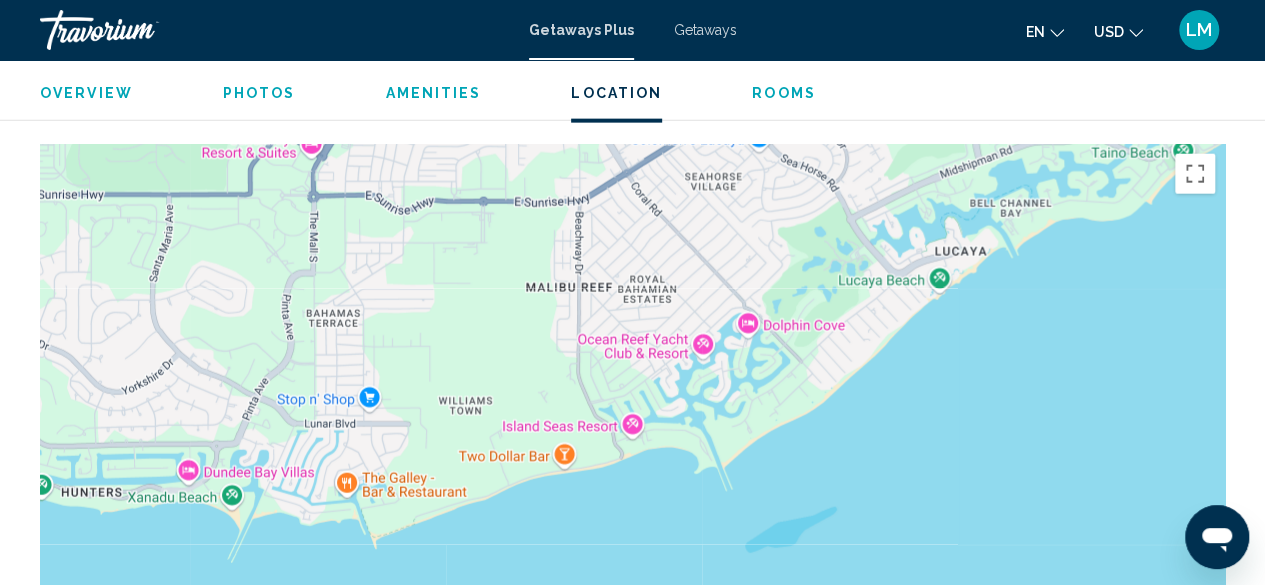 scroll, scrollTop: 2234, scrollLeft: 0, axis: vertical 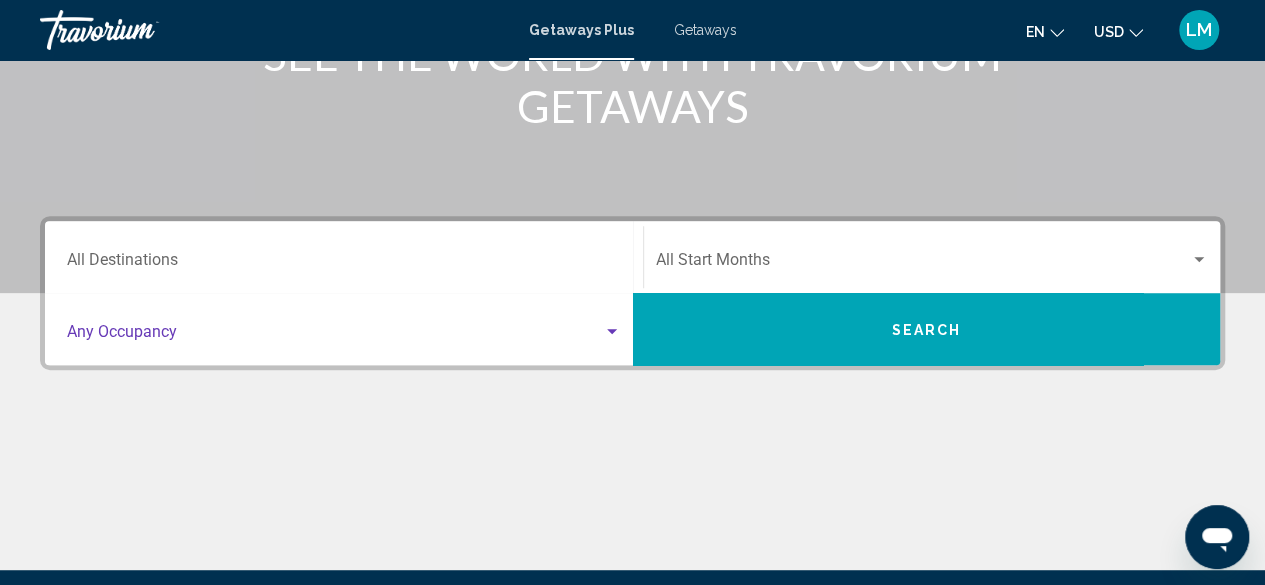 click at bounding box center (612, 331) 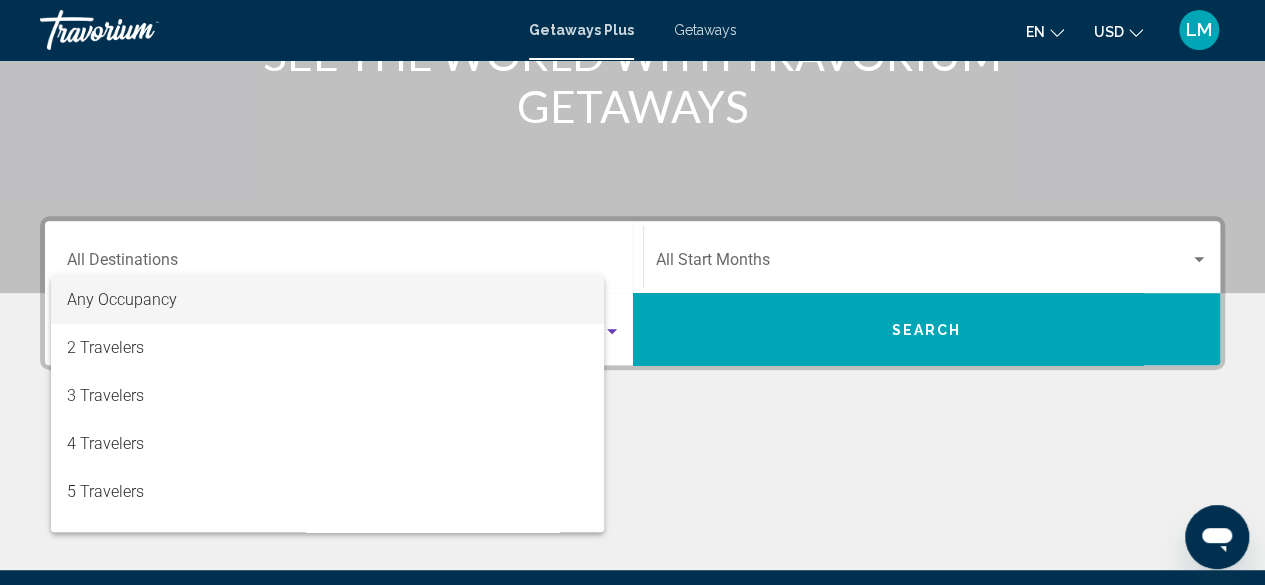 scroll, scrollTop: 458, scrollLeft: 0, axis: vertical 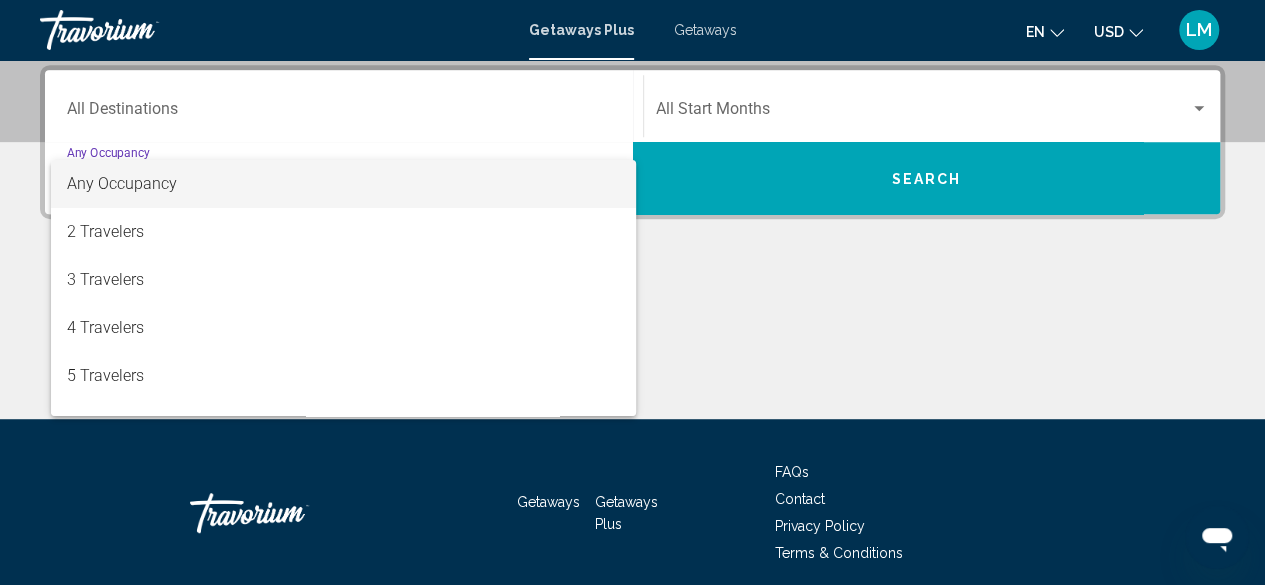 click at bounding box center [632, 292] 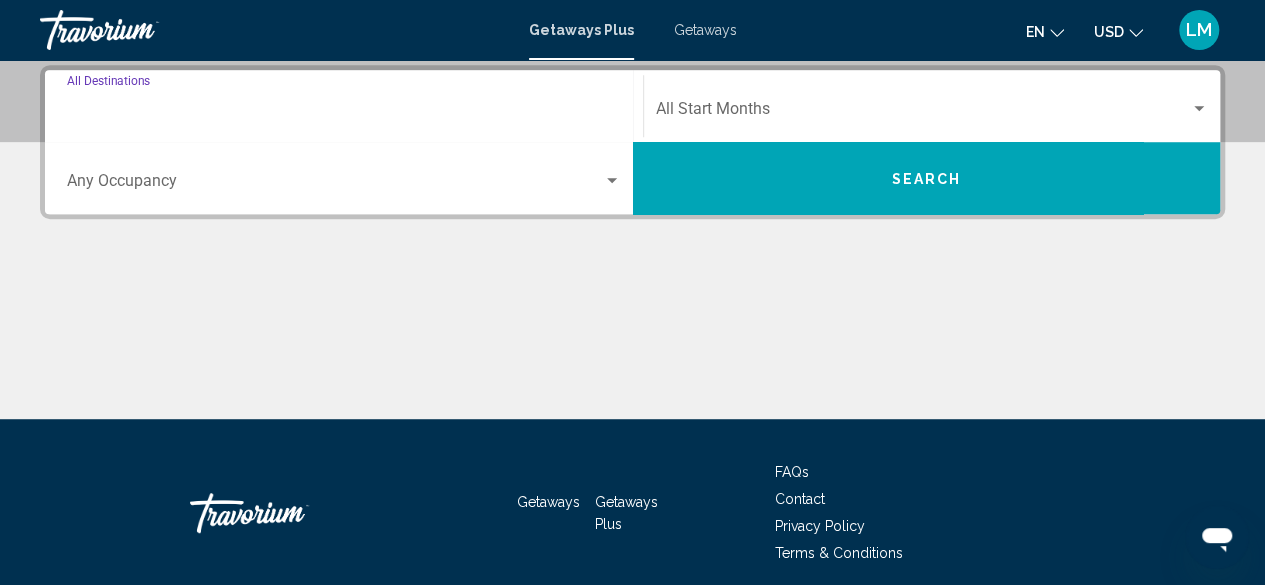 click on "Destination All Destinations" at bounding box center [344, 113] 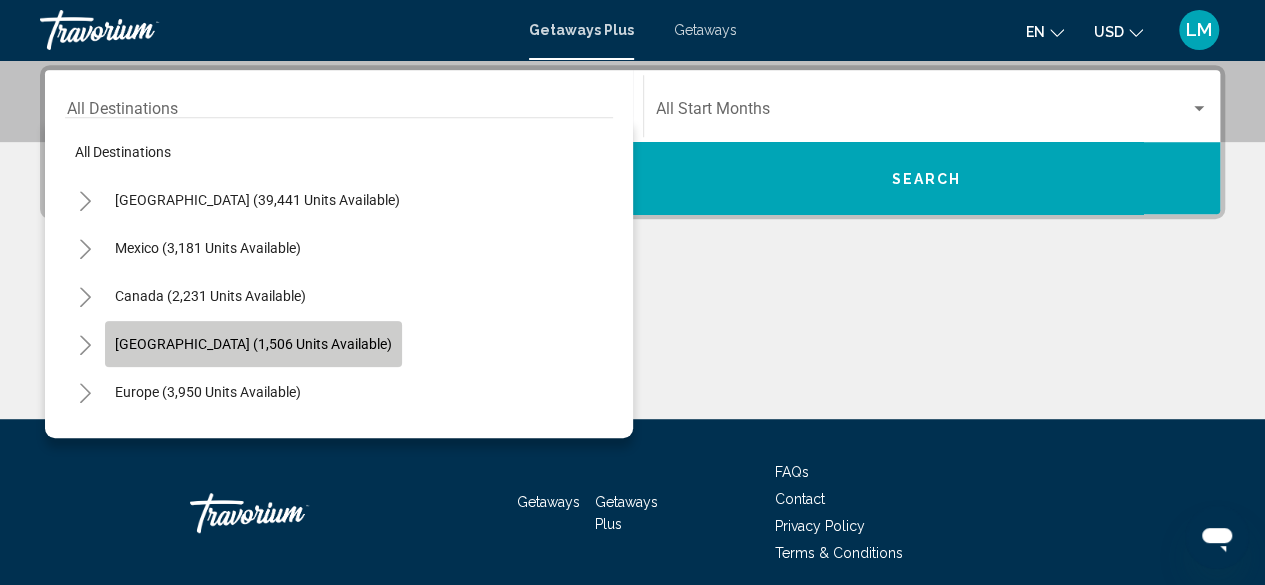 click on "[GEOGRAPHIC_DATA] (1,506 units available)" 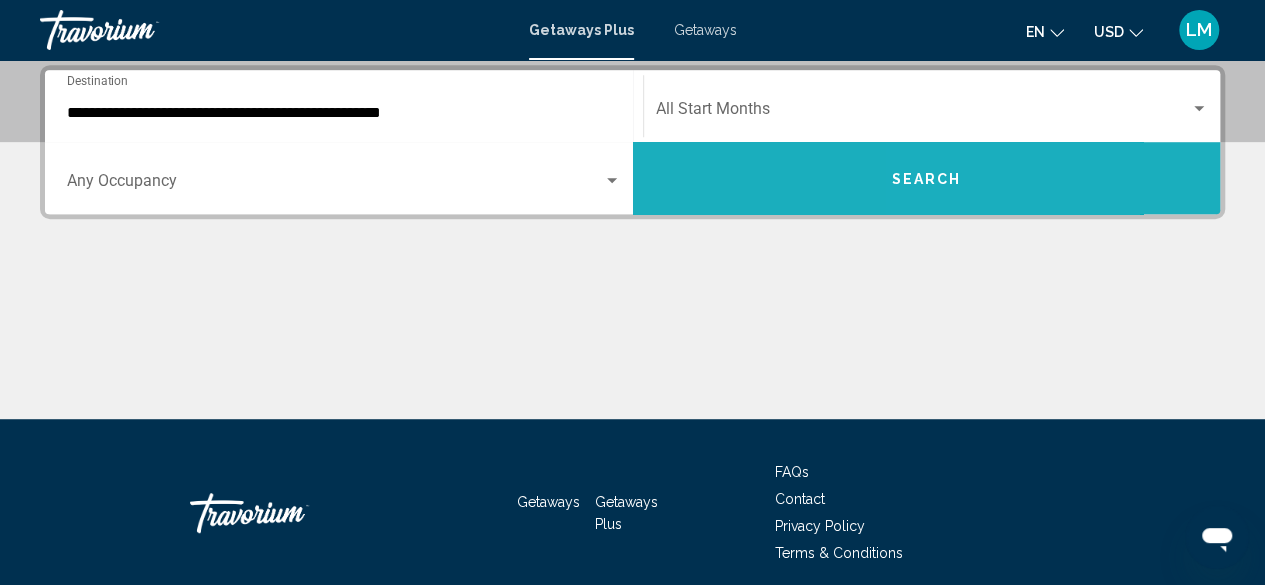 click on "Search" at bounding box center (927, 178) 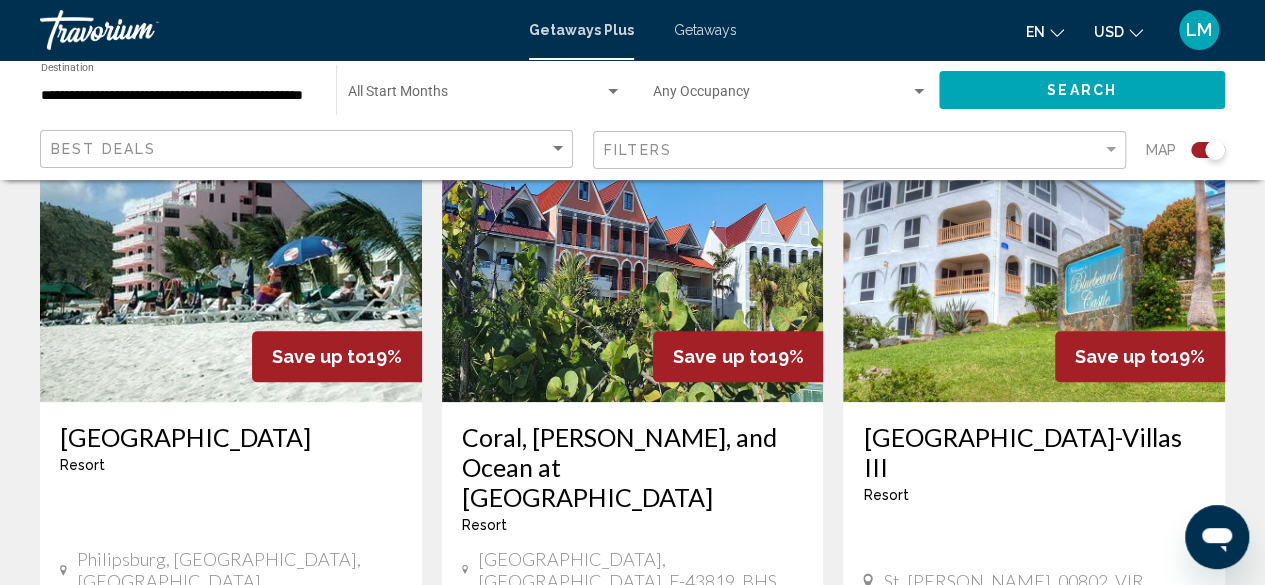 scroll, scrollTop: 809, scrollLeft: 0, axis: vertical 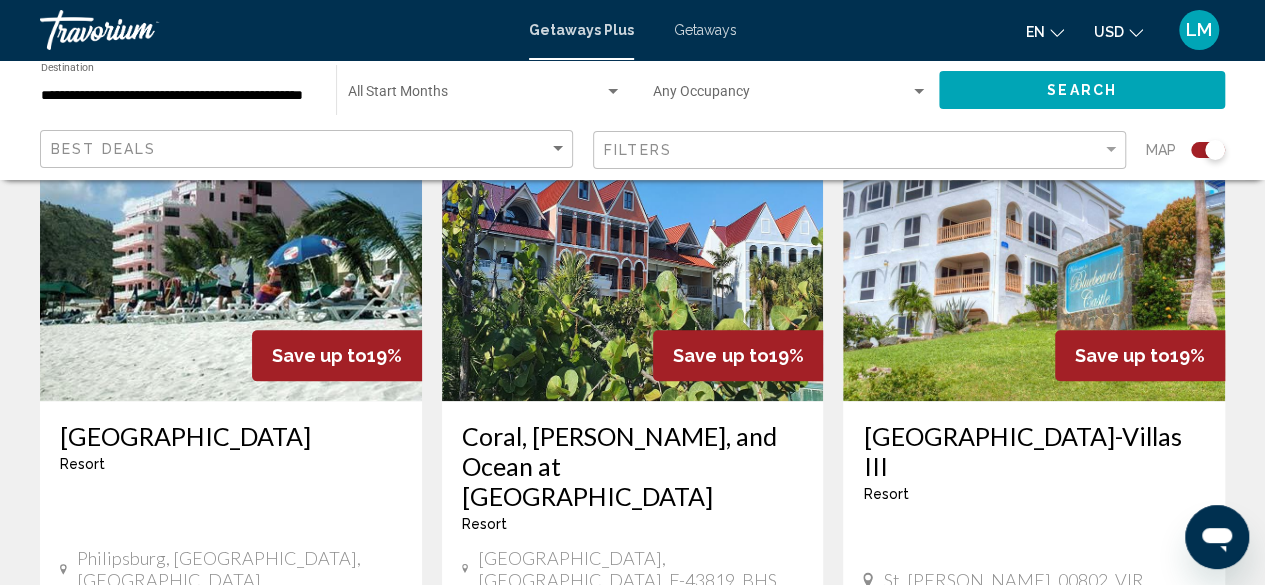 click at bounding box center [231, 241] 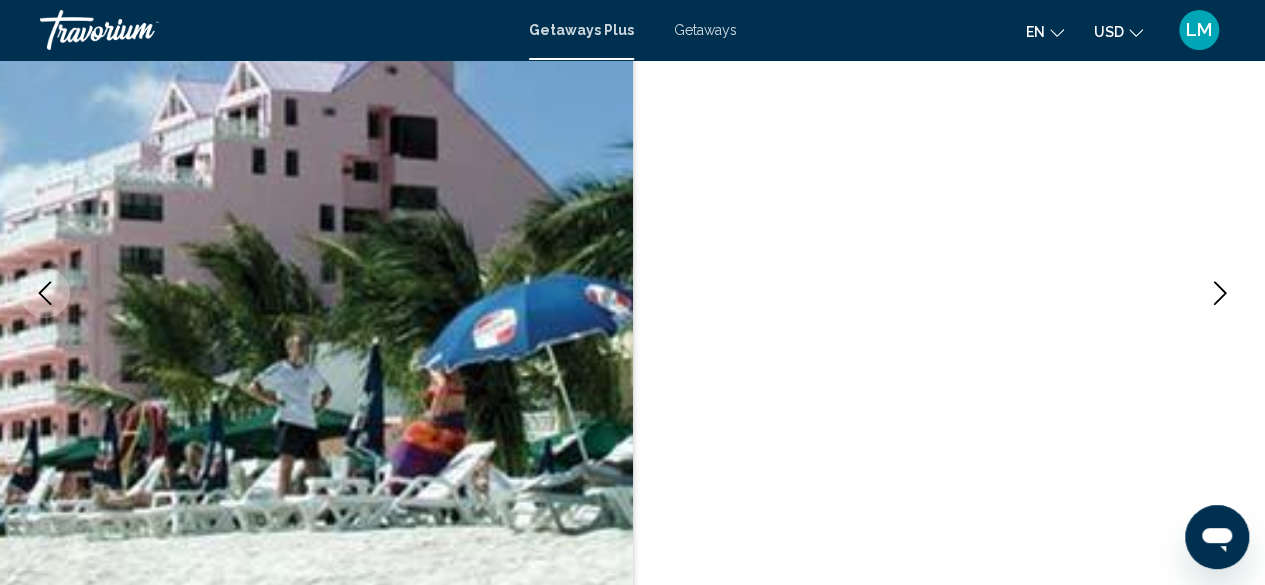scroll, scrollTop: 2425, scrollLeft: 0, axis: vertical 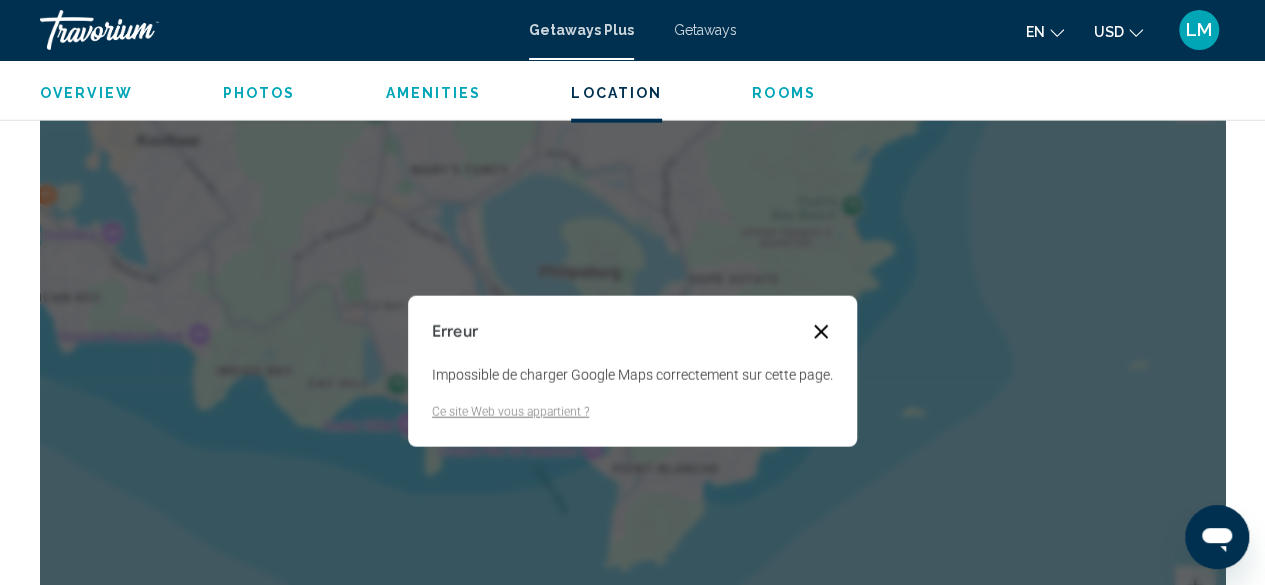 click at bounding box center (821, 332) 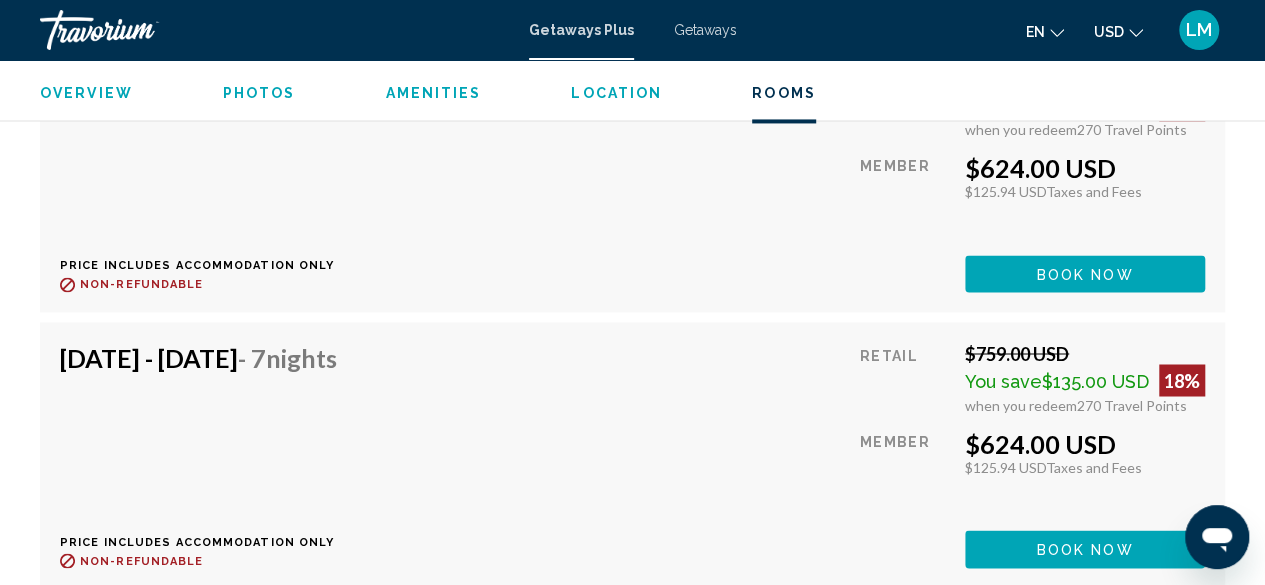 scroll, scrollTop: 5368, scrollLeft: 0, axis: vertical 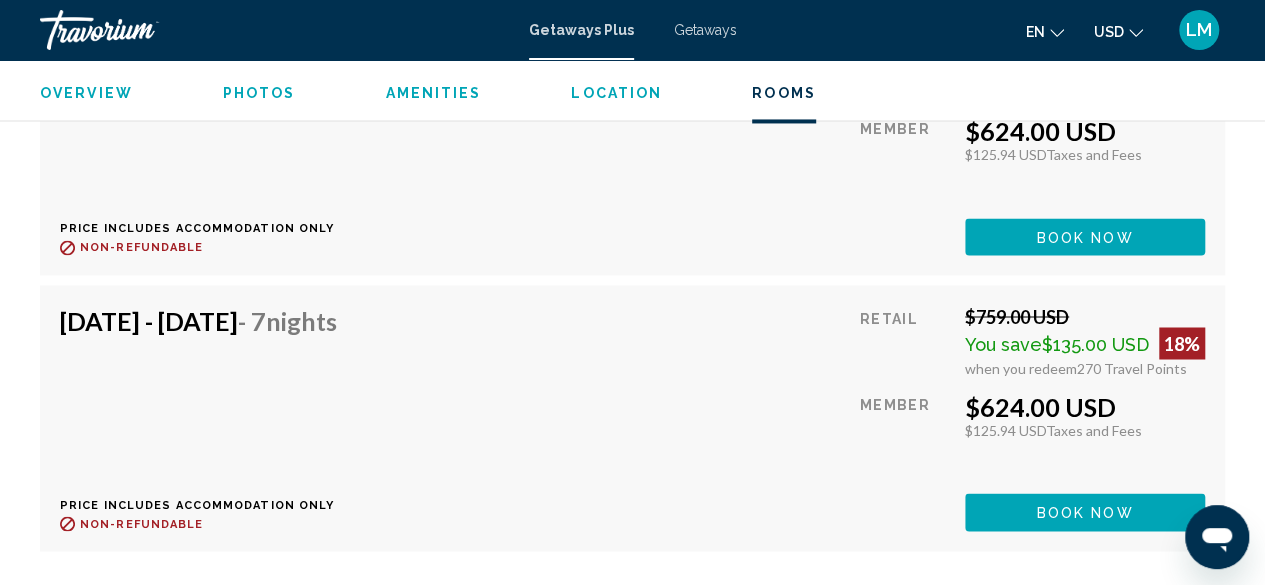 click on "Taxes and Fees" at bounding box center [1094, 429] 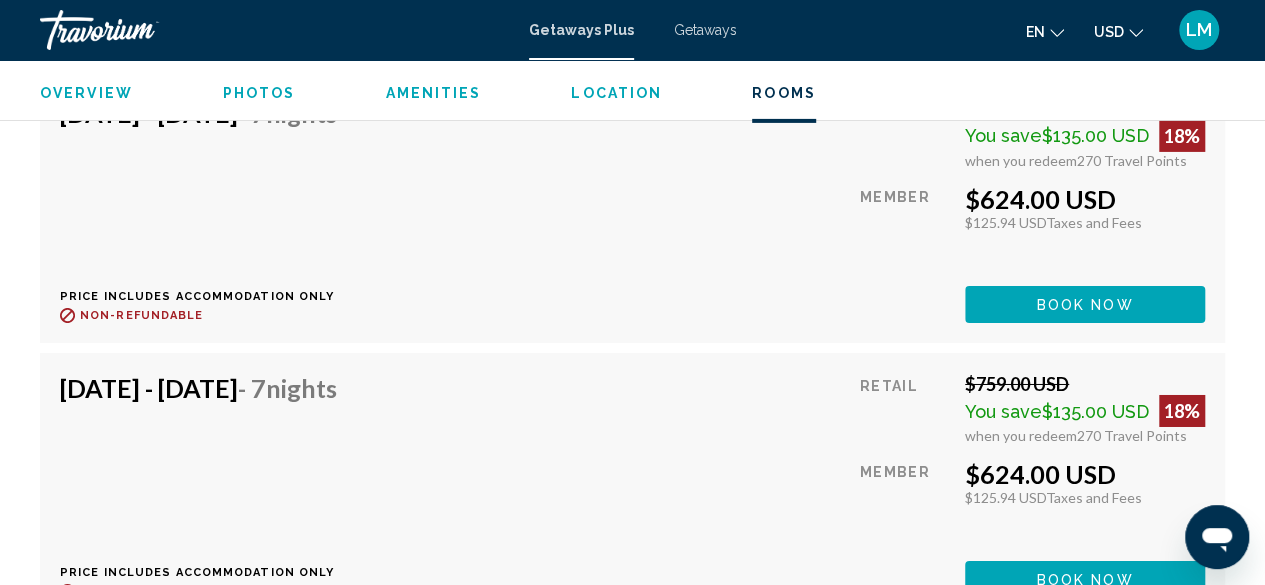 scroll, scrollTop: 7095, scrollLeft: 0, axis: vertical 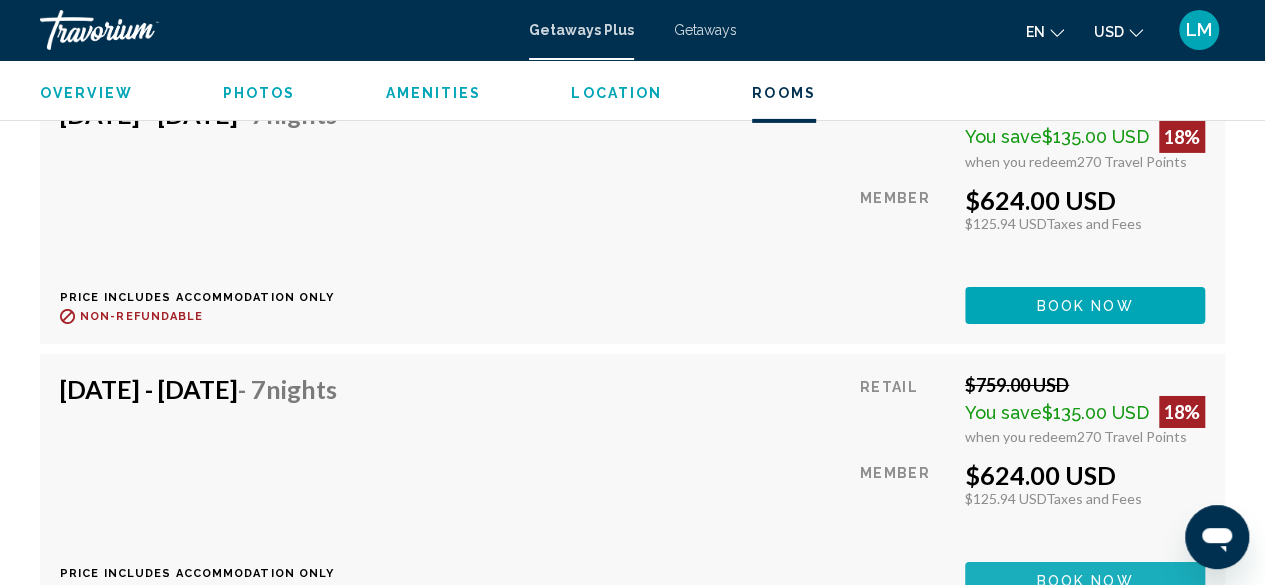 click on "Book now" at bounding box center [1085, 582] 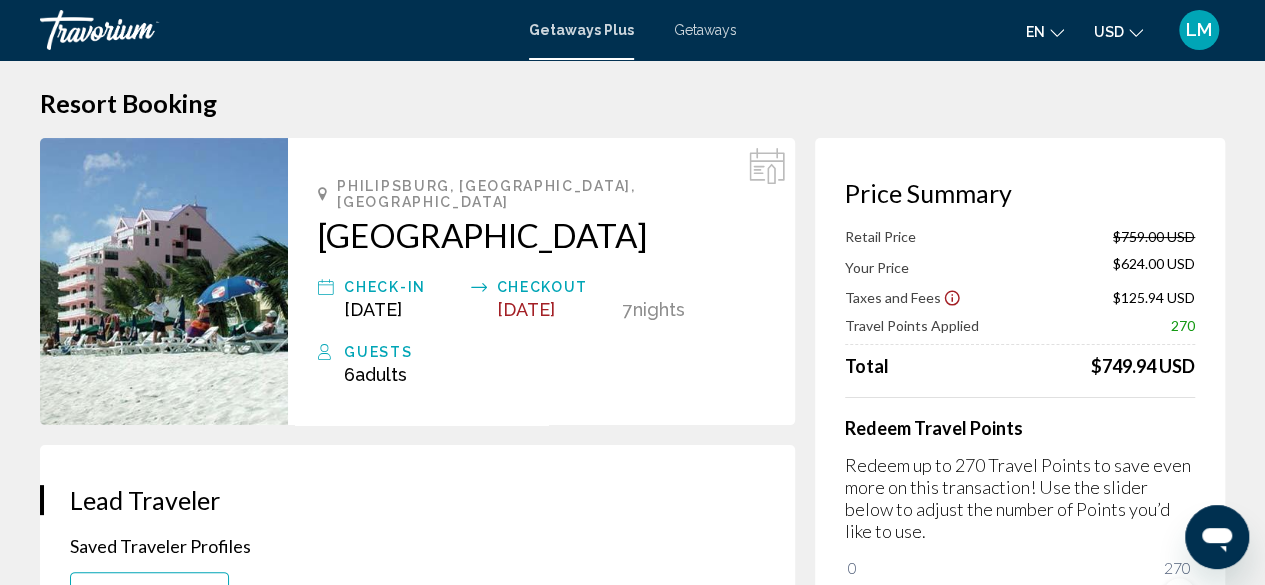 scroll, scrollTop: 11, scrollLeft: 0, axis: vertical 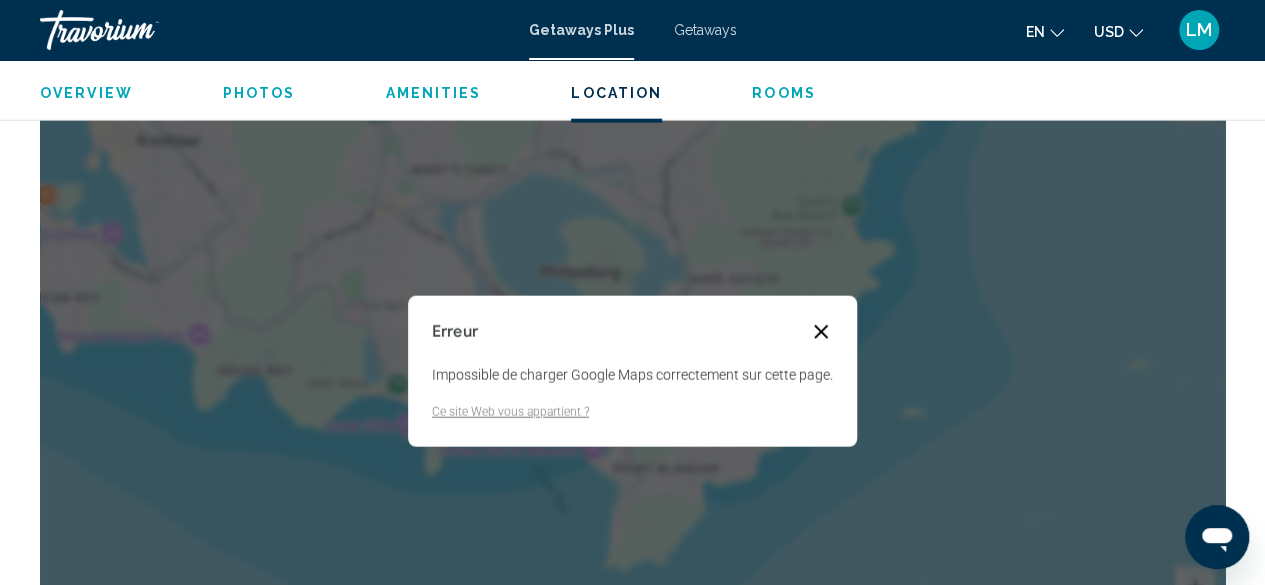 click at bounding box center [821, 332] 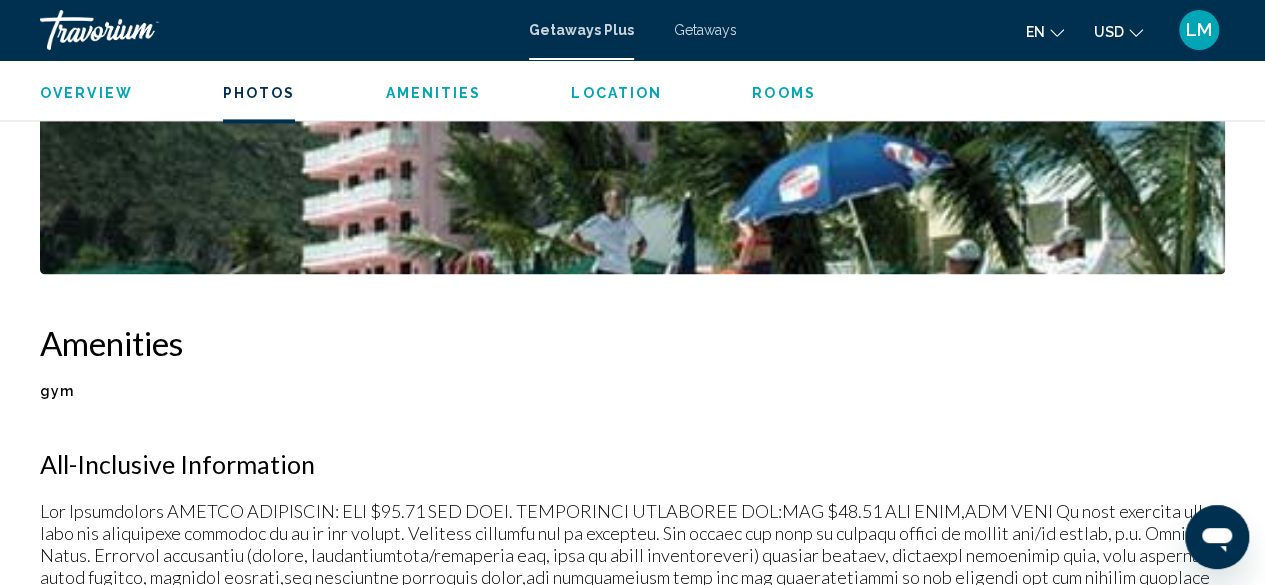 scroll, scrollTop: 1448, scrollLeft: 0, axis: vertical 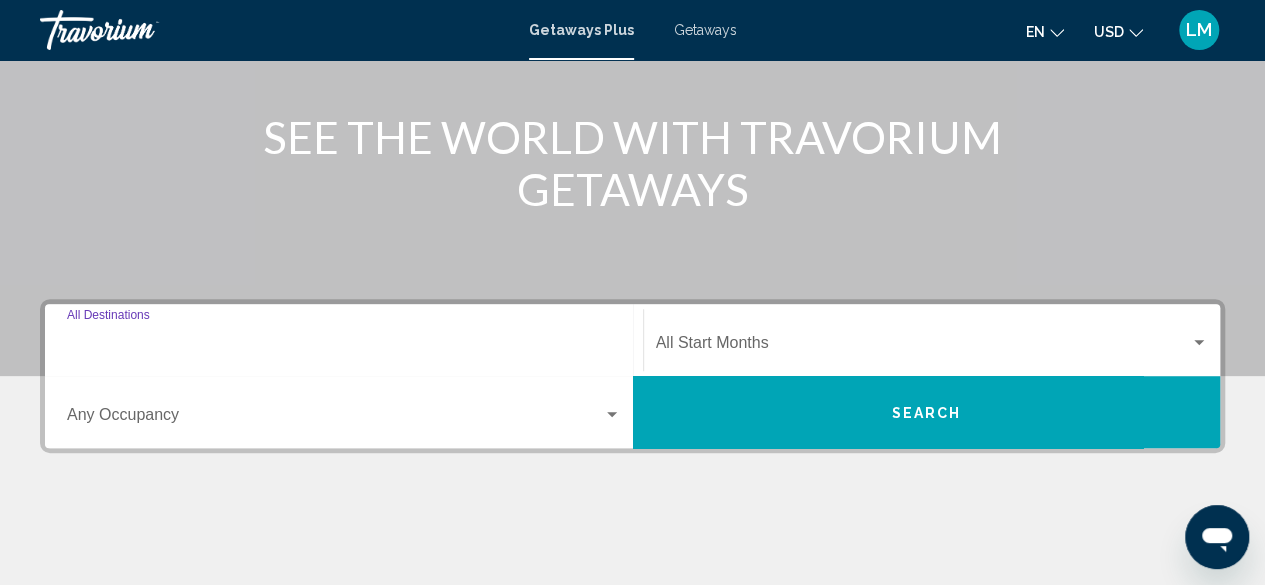 click on "Destination All Destinations" at bounding box center [344, 347] 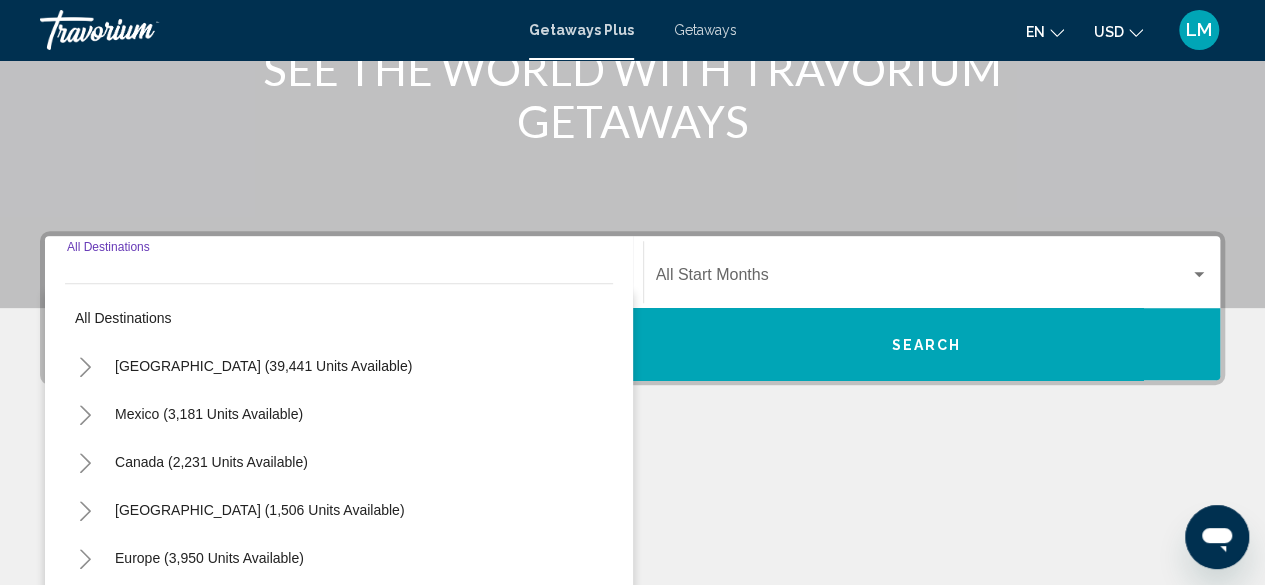 scroll, scrollTop: 458, scrollLeft: 0, axis: vertical 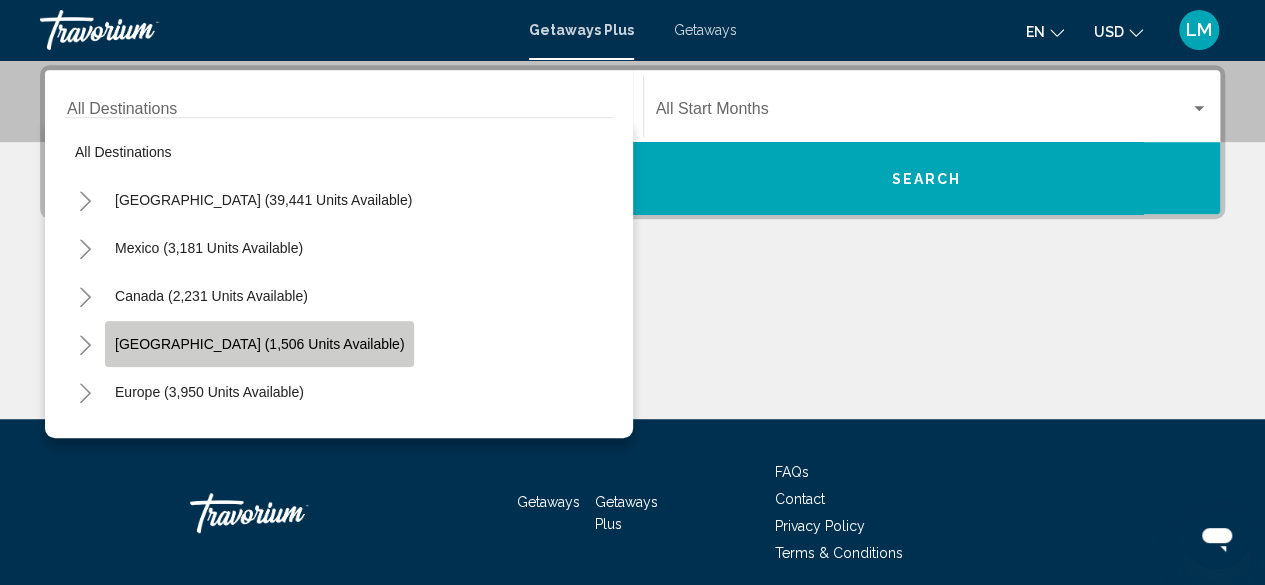 click on "[GEOGRAPHIC_DATA] (1,506 units available)" 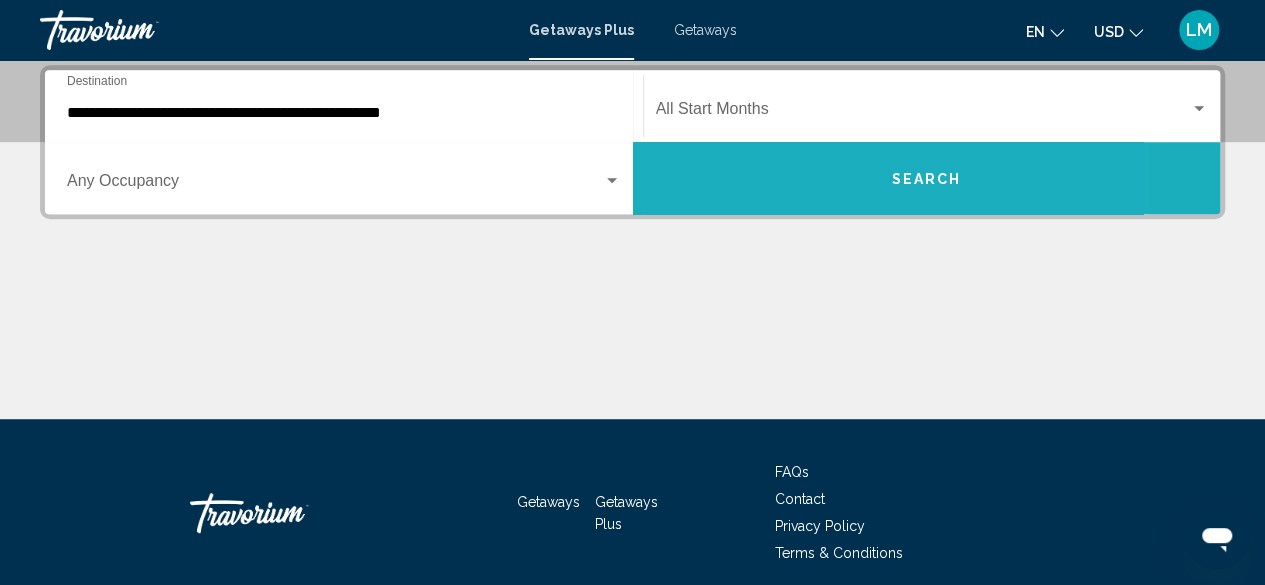 click on "Search" at bounding box center (927, 178) 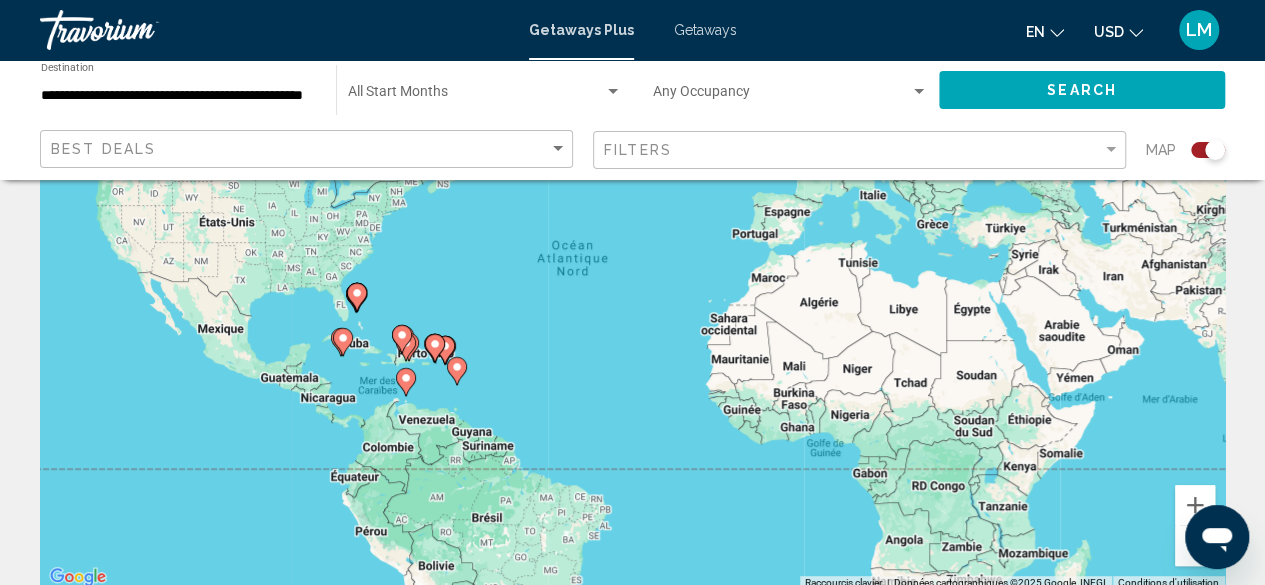 scroll, scrollTop: 221, scrollLeft: 0, axis: vertical 